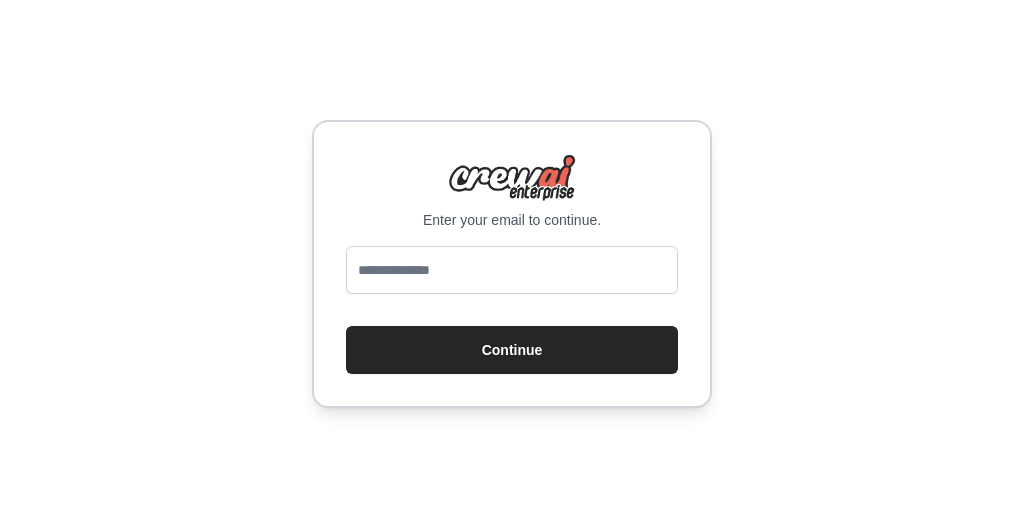 scroll, scrollTop: 0, scrollLeft: 0, axis: both 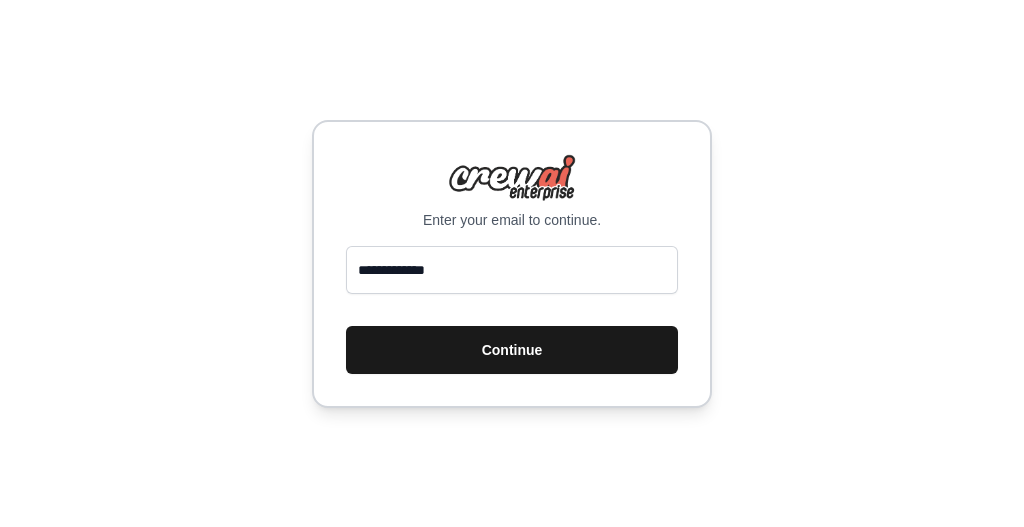 click on "Continue" at bounding box center [512, 350] 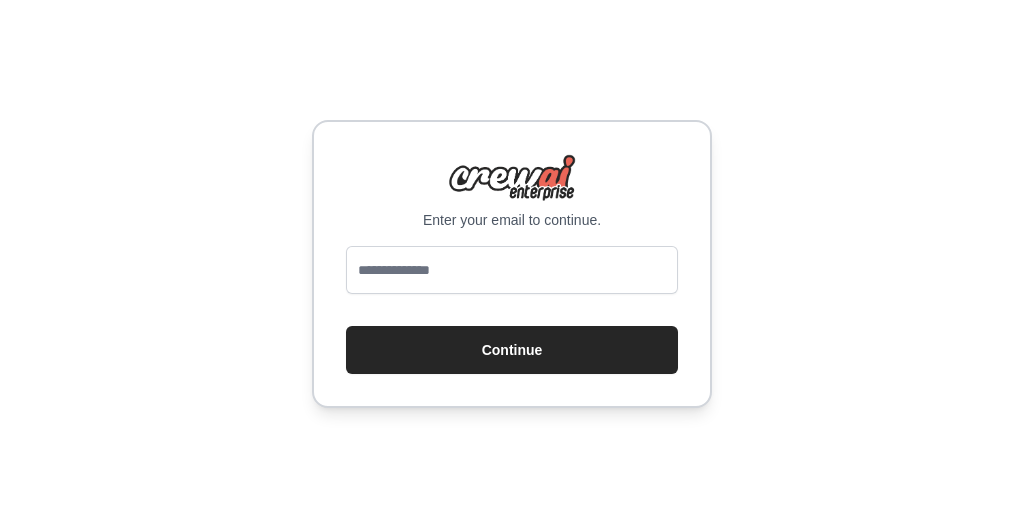 scroll, scrollTop: 0, scrollLeft: 0, axis: both 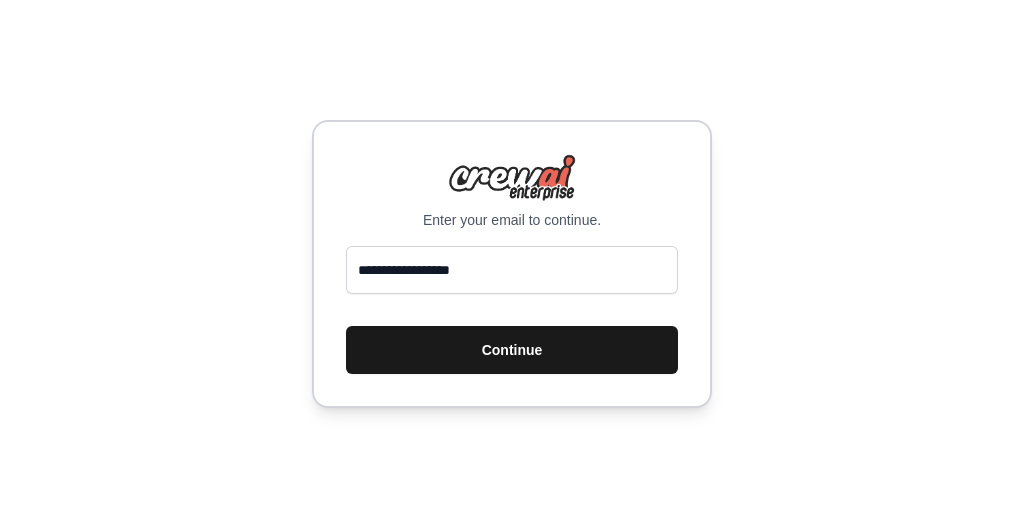 type on "**********" 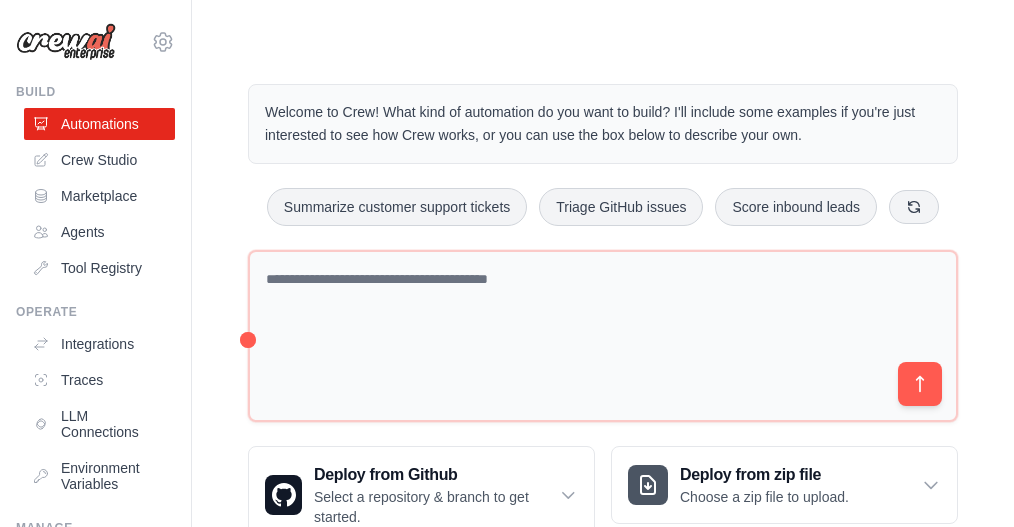 scroll, scrollTop: 0, scrollLeft: 0, axis: both 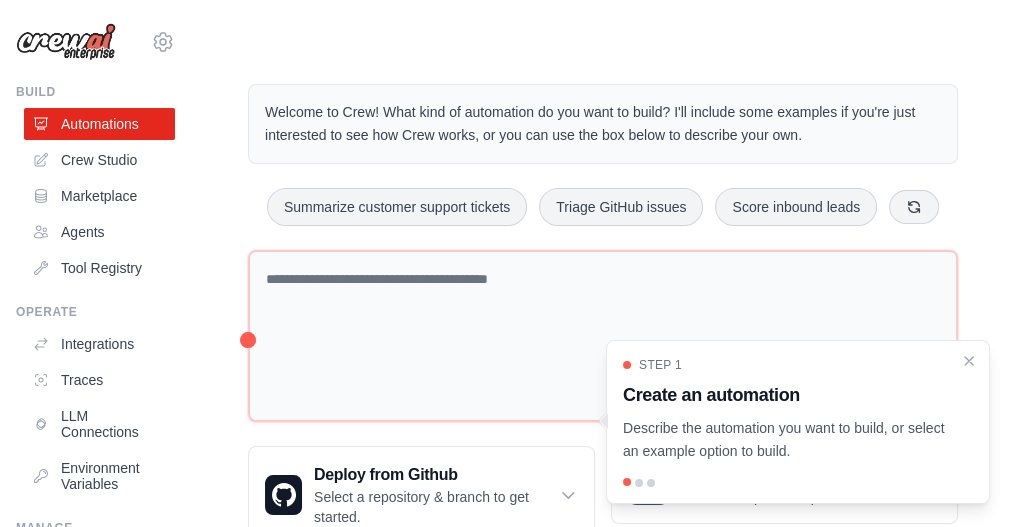 click at bounding box center [639, 482] 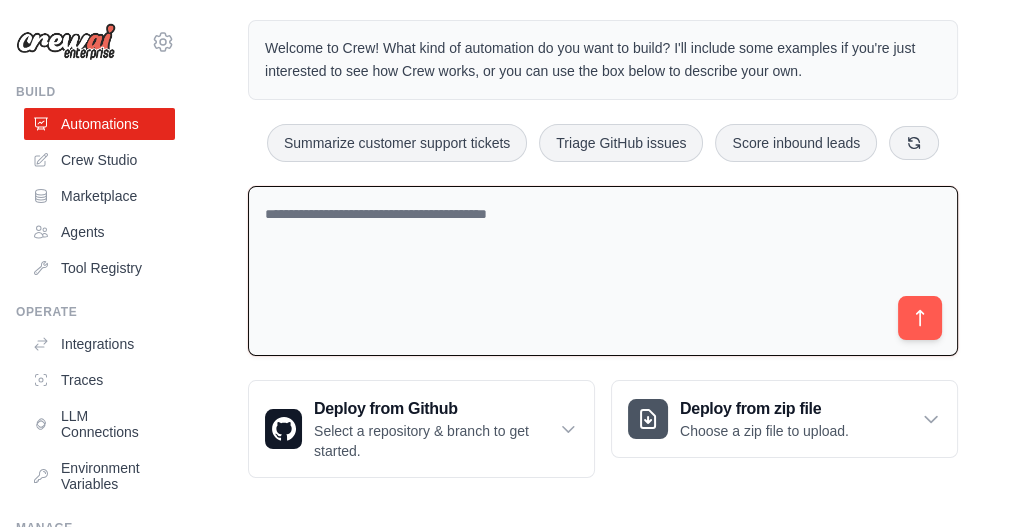 scroll, scrollTop: 61, scrollLeft: 0, axis: vertical 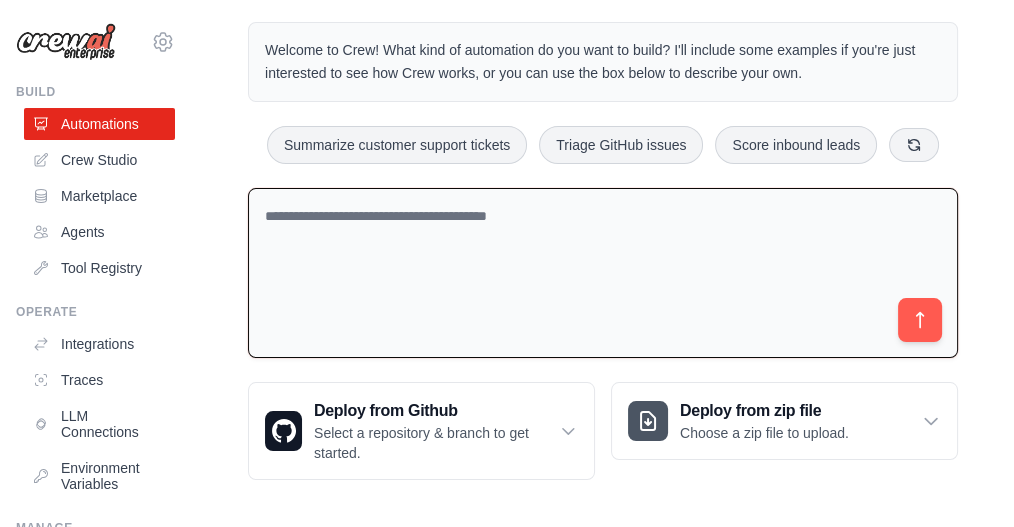 click at bounding box center [603, 273] 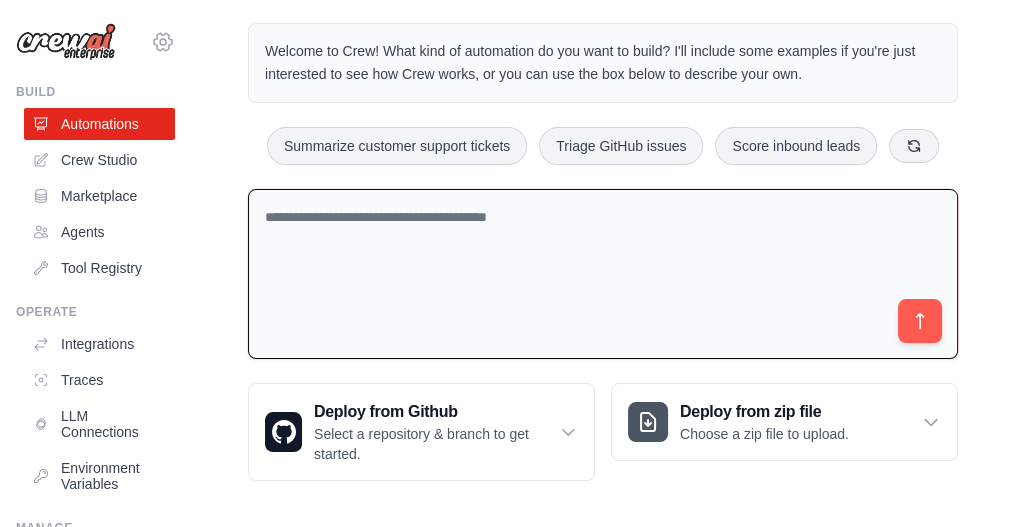 click 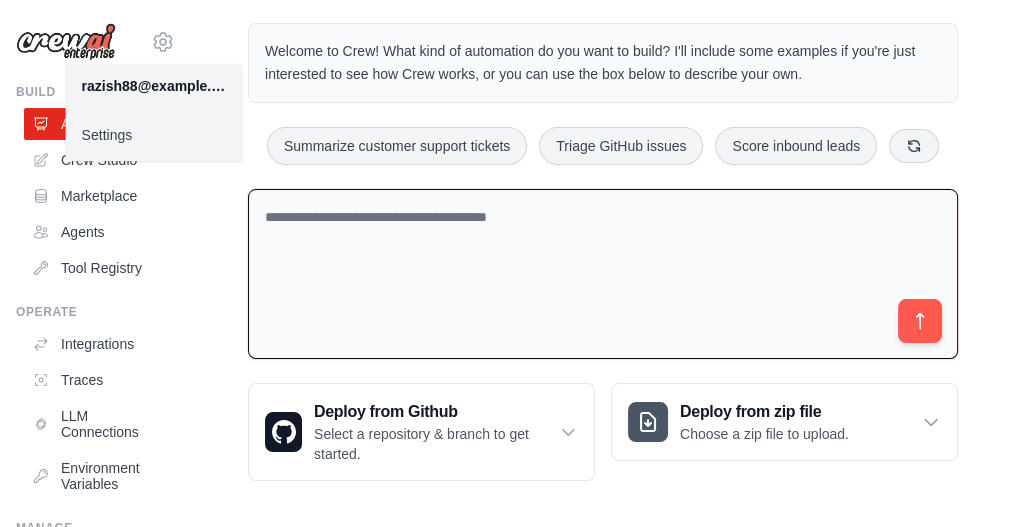 click on "Settings" at bounding box center (154, 135) 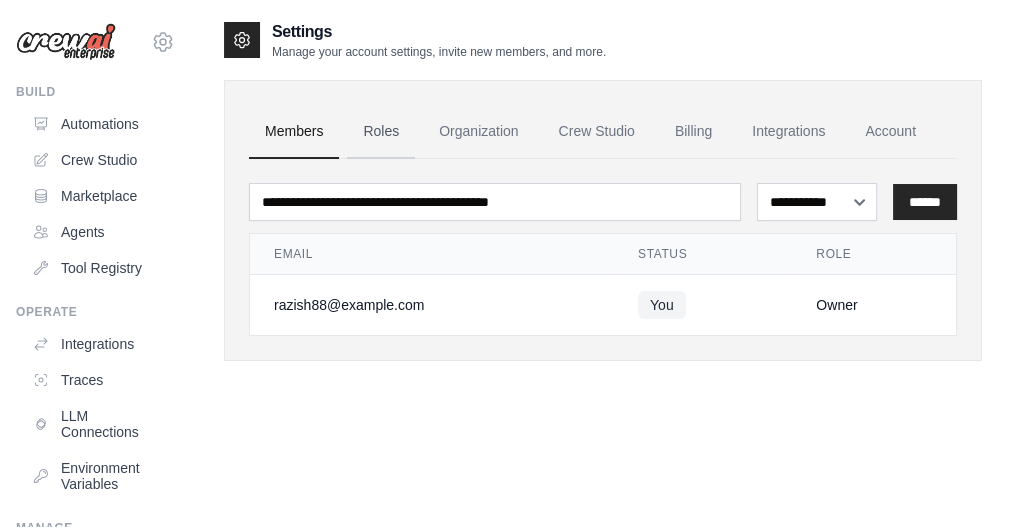 click on "Roles" at bounding box center (381, 132) 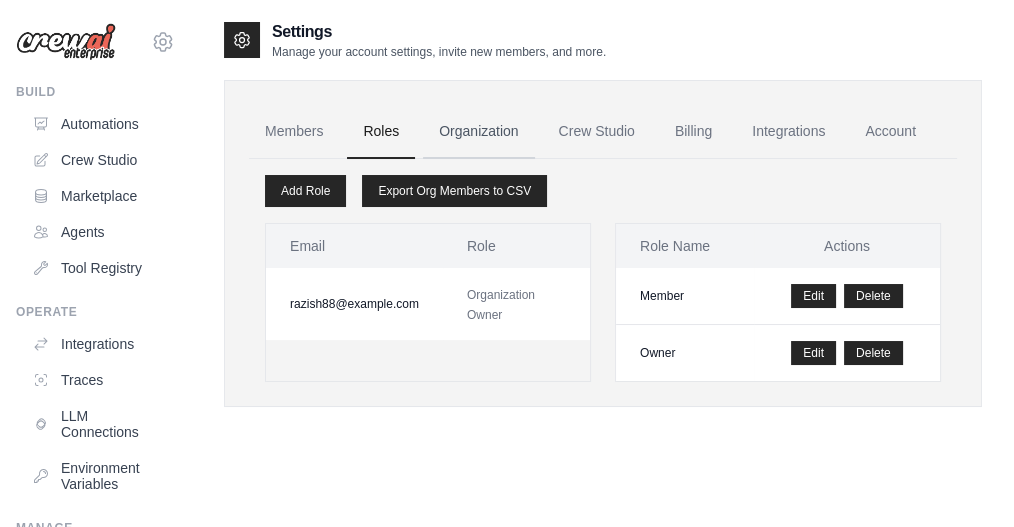 click on "Organization" at bounding box center (478, 132) 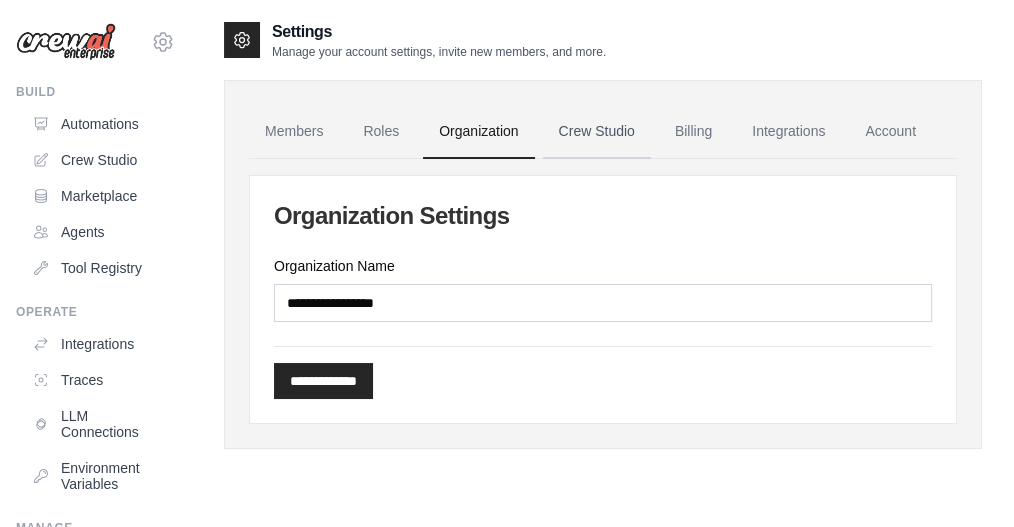 click on "Crew Studio" at bounding box center (597, 132) 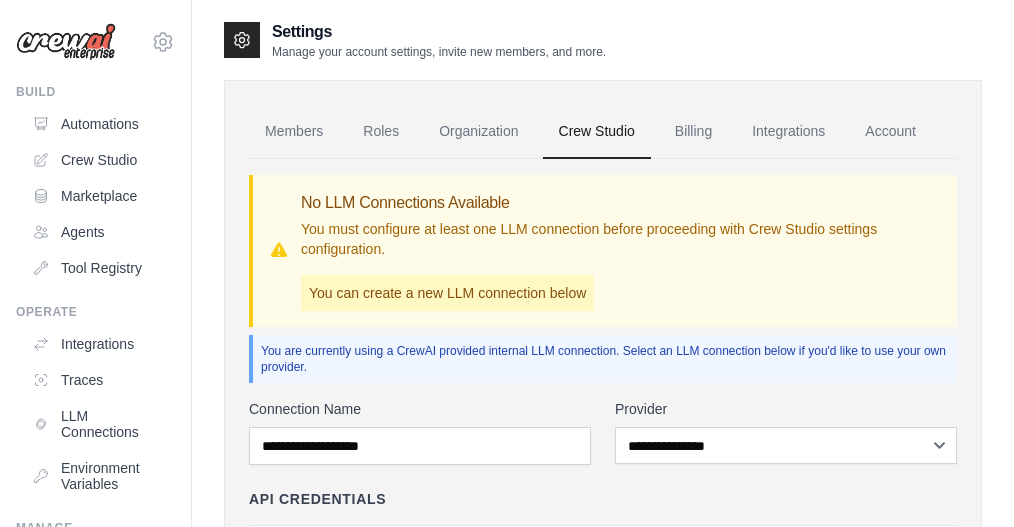 scroll, scrollTop: 0, scrollLeft: 0, axis: both 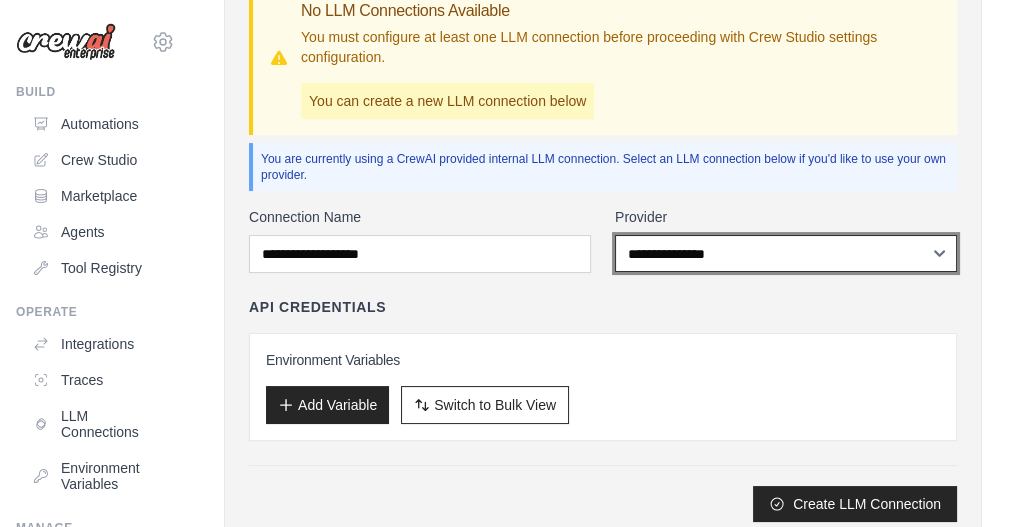 click on "**********" at bounding box center (786, 253) 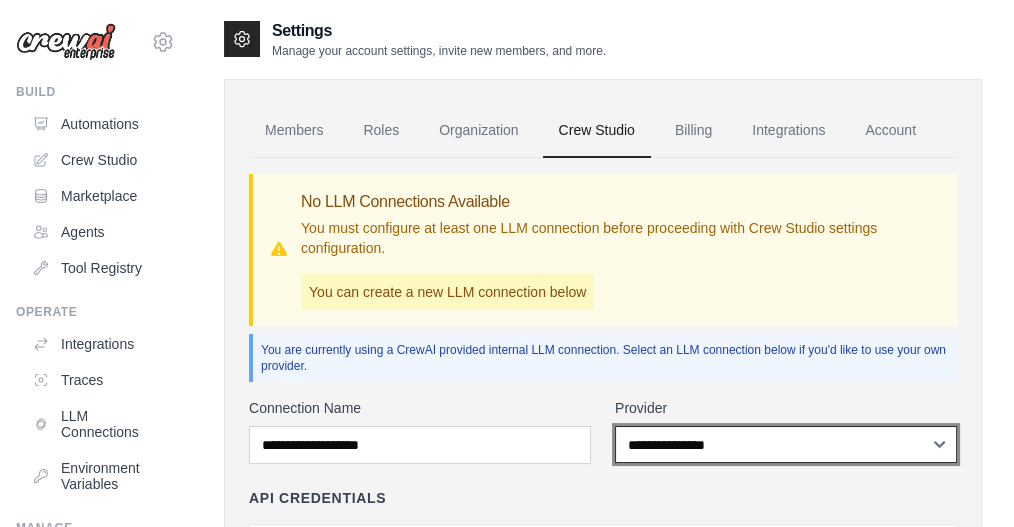 scroll, scrollTop: 0, scrollLeft: 0, axis: both 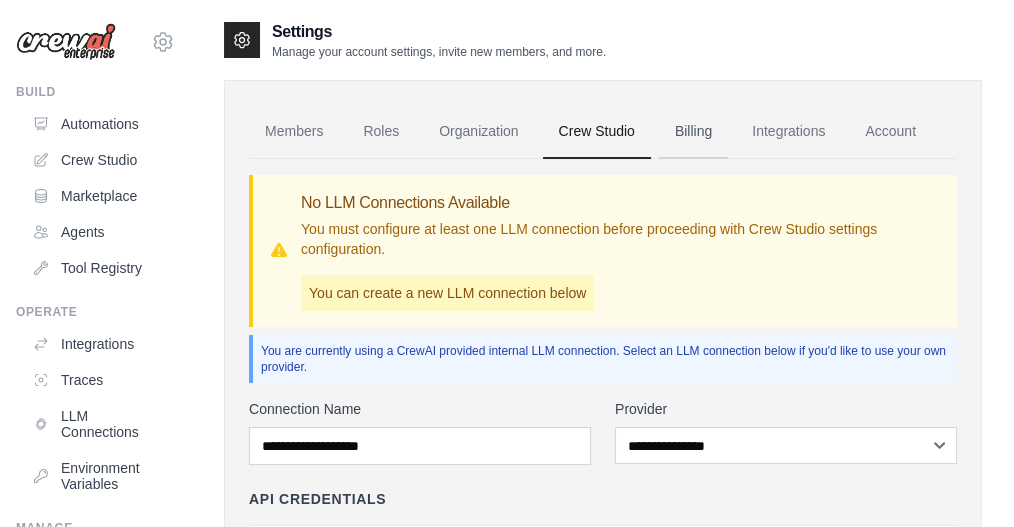 click on "Billing" at bounding box center (693, 132) 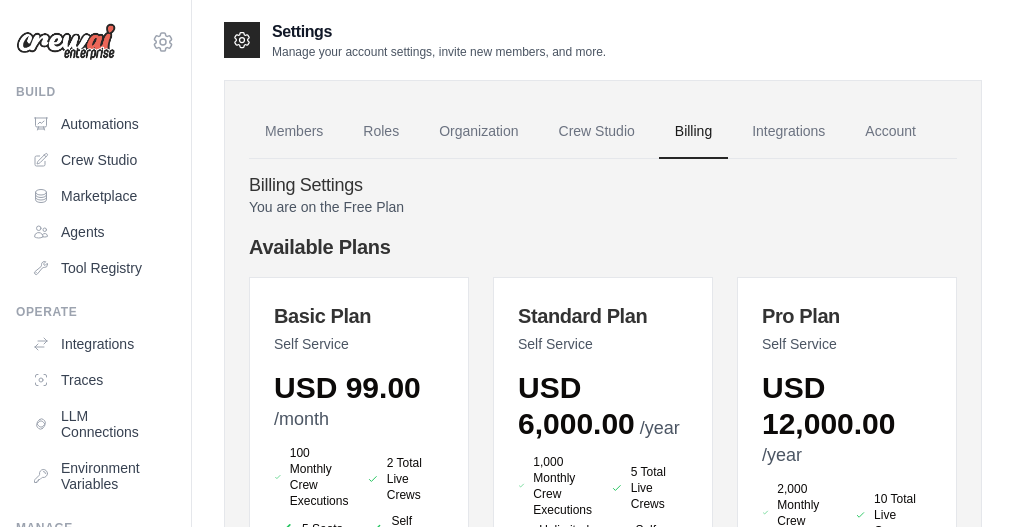 scroll, scrollTop: 0, scrollLeft: 0, axis: both 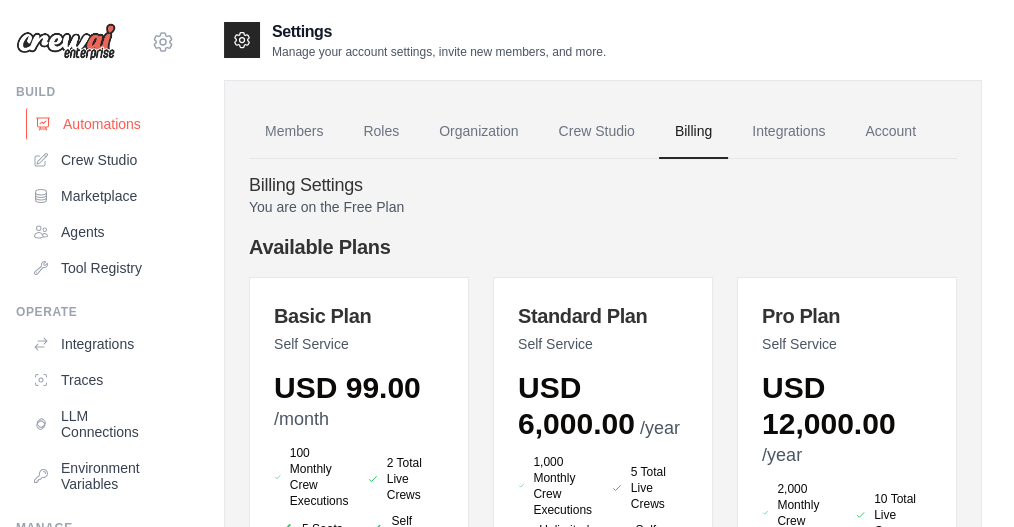click on "Automations" at bounding box center [101, 124] 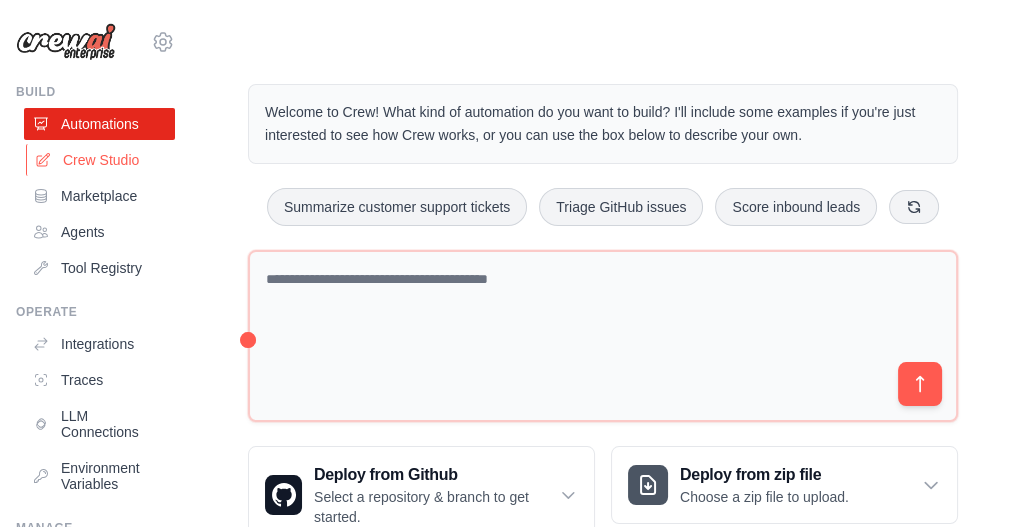 click on "Crew Studio" at bounding box center (101, 160) 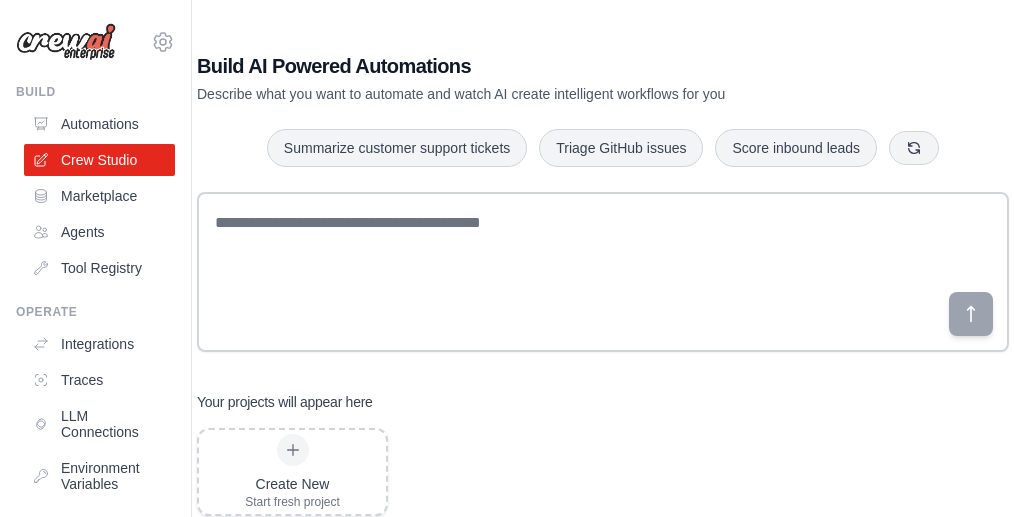 scroll, scrollTop: 0, scrollLeft: 0, axis: both 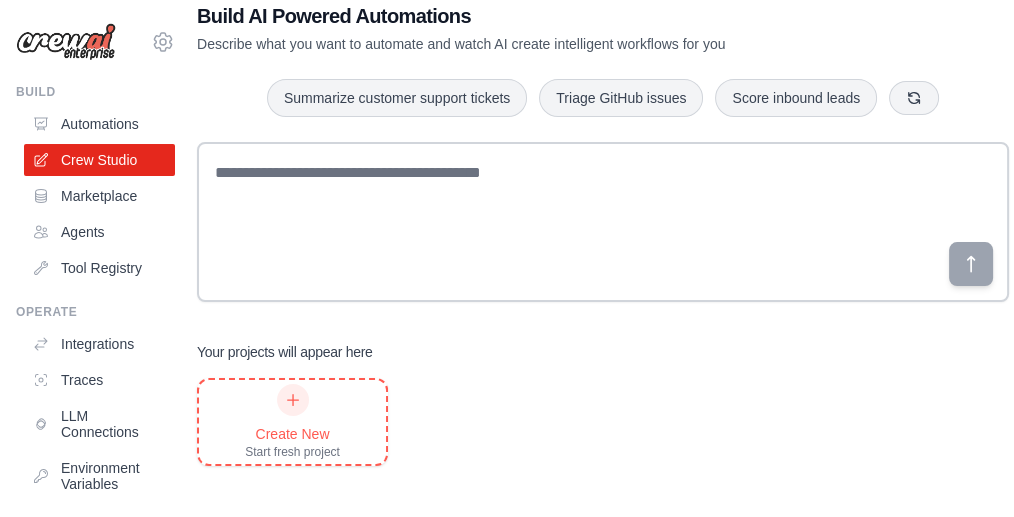 click 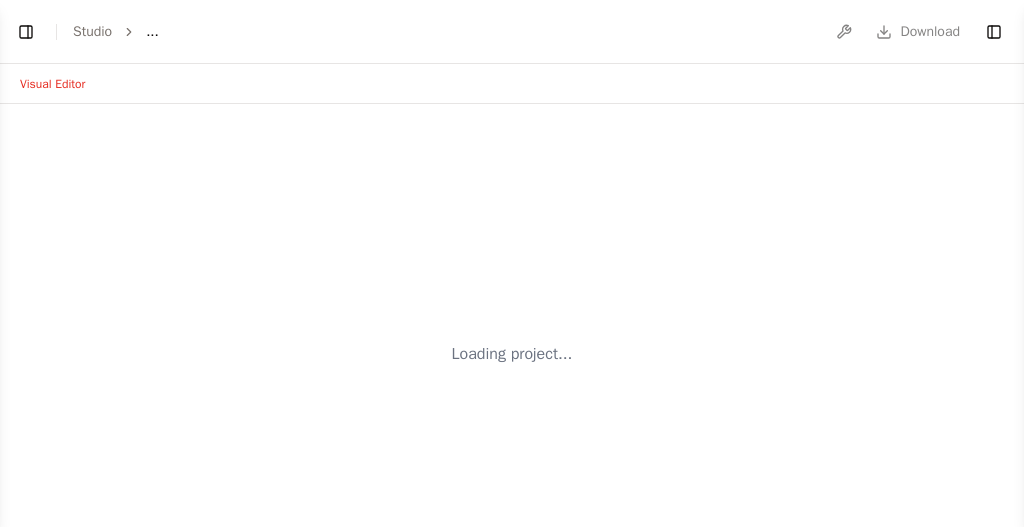 scroll, scrollTop: 0, scrollLeft: 0, axis: both 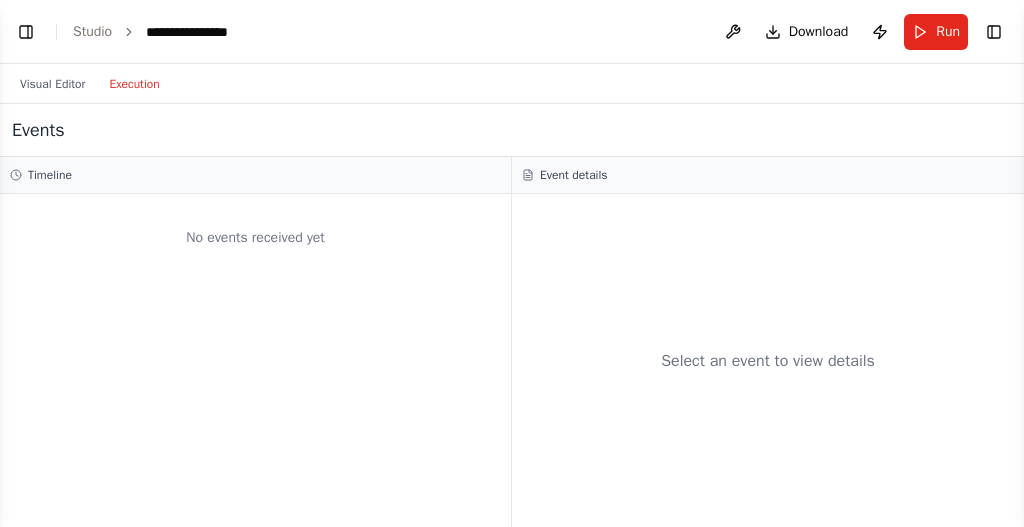 click on "Execution" at bounding box center [134, 84] 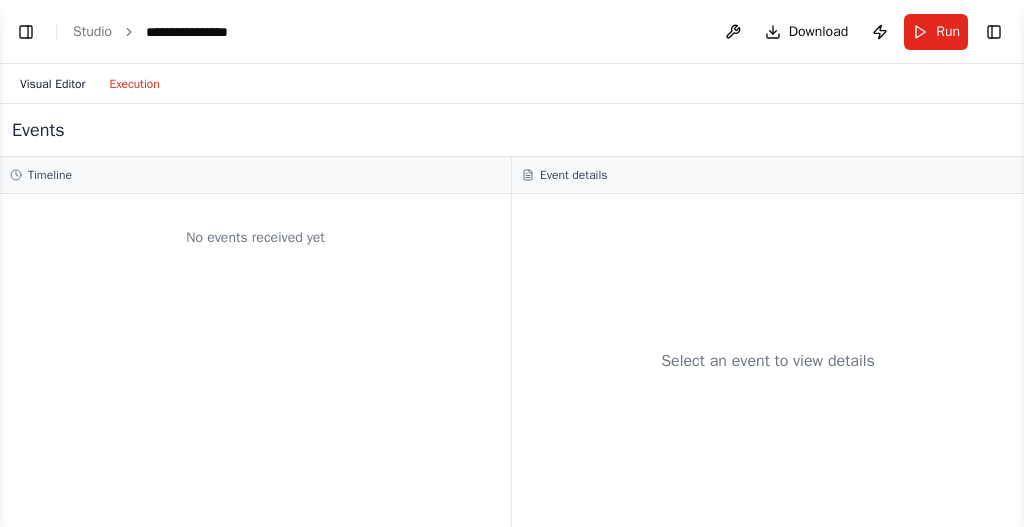 click on "Visual Editor" at bounding box center (52, 84) 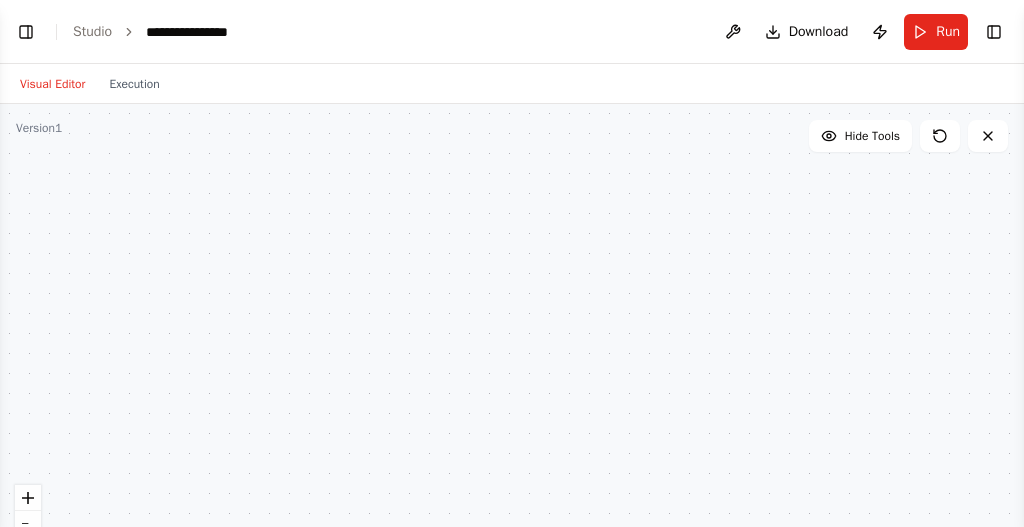 click at bounding box center (512, 354) 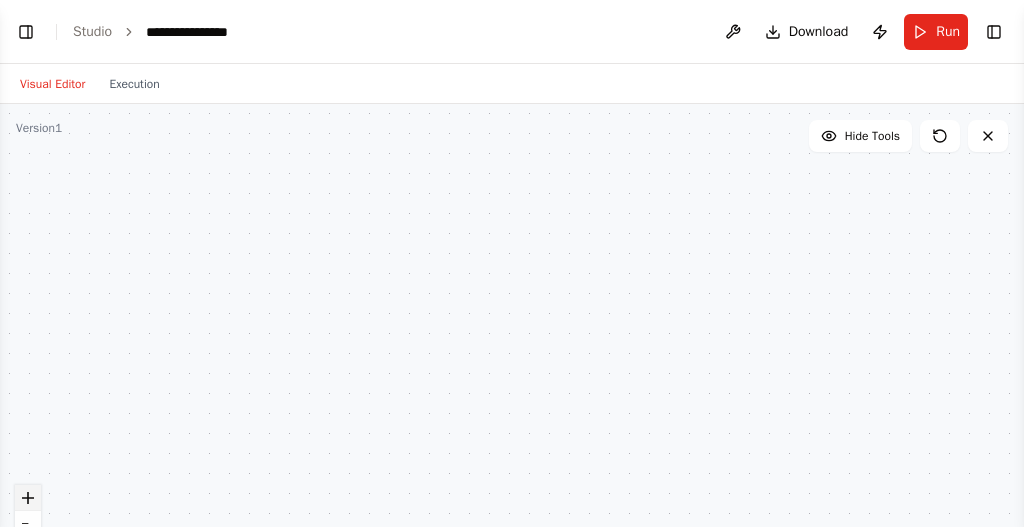 click 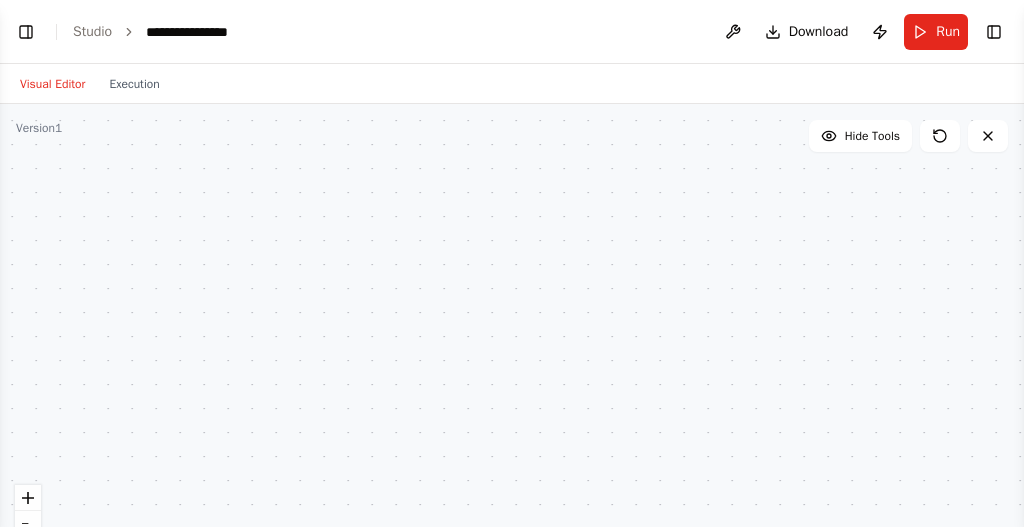 drag, startPoint x: 178, startPoint y: 253, endPoint x: 369, endPoint y: 320, distance: 202.41048 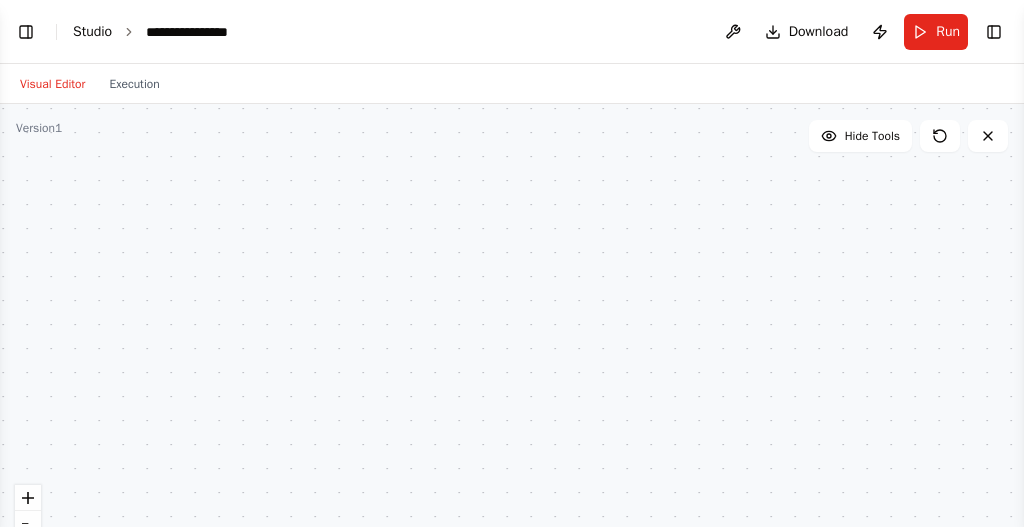 click on "Studio" at bounding box center [92, 31] 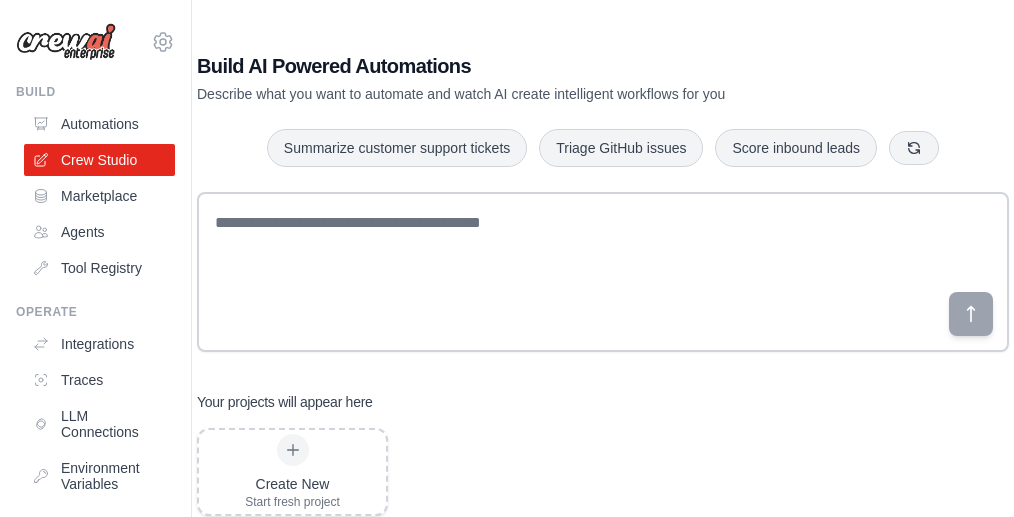 scroll, scrollTop: 0, scrollLeft: 0, axis: both 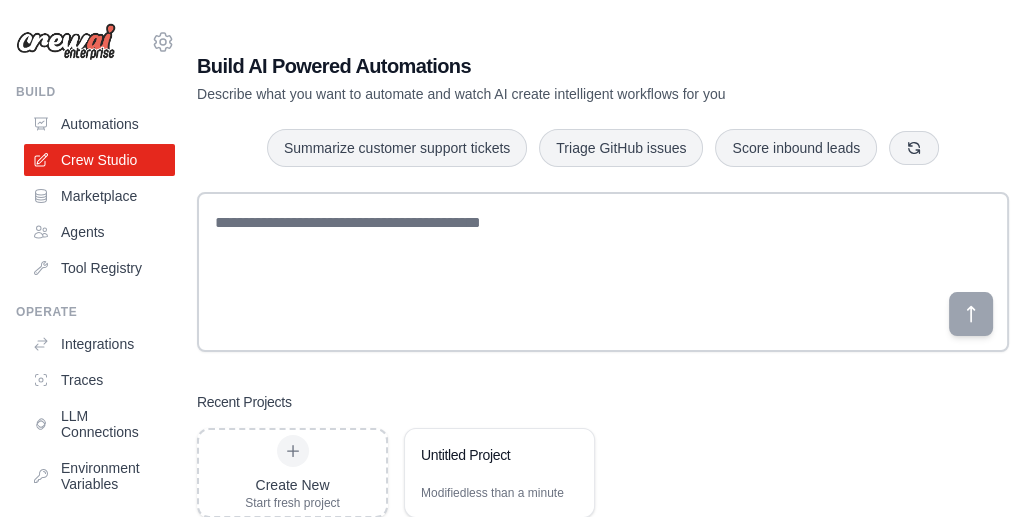 click on "Crew Studio" at bounding box center [99, 160] 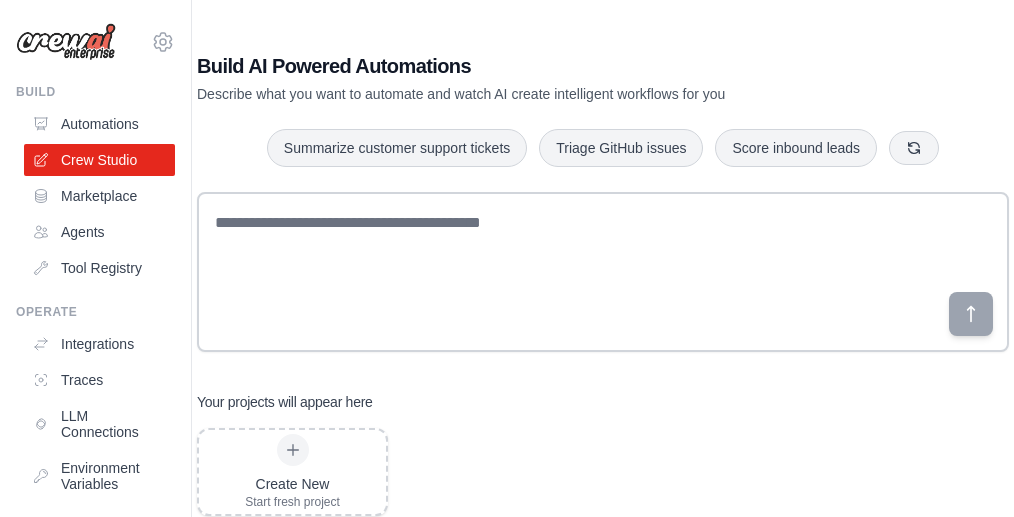 scroll, scrollTop: 0, scrollLeft: 0, axis: both 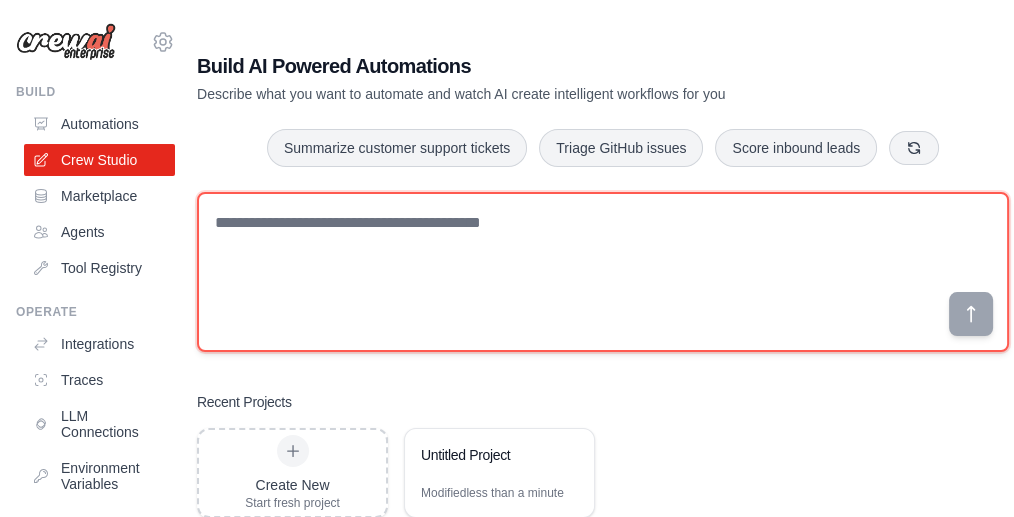 click at bounding box center (603, 272) 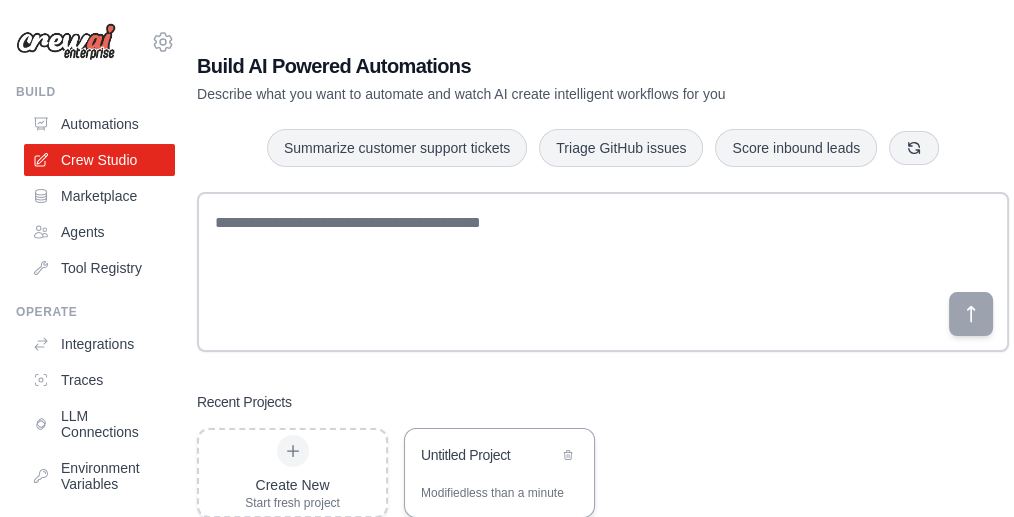 click on "Untitled Project" at bounding box center (489, 457) 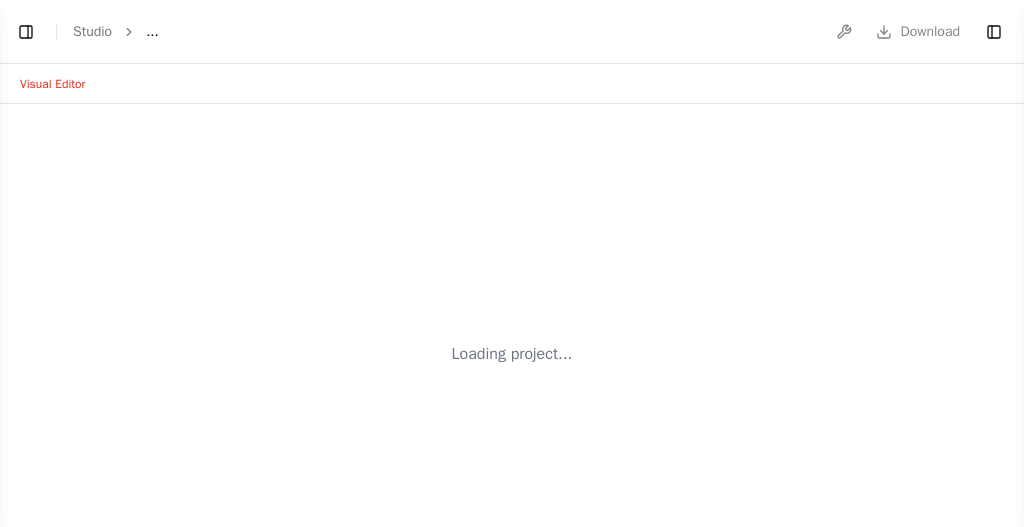 scroll, scrollTop: 0, scrollLeft: 0, axis: both 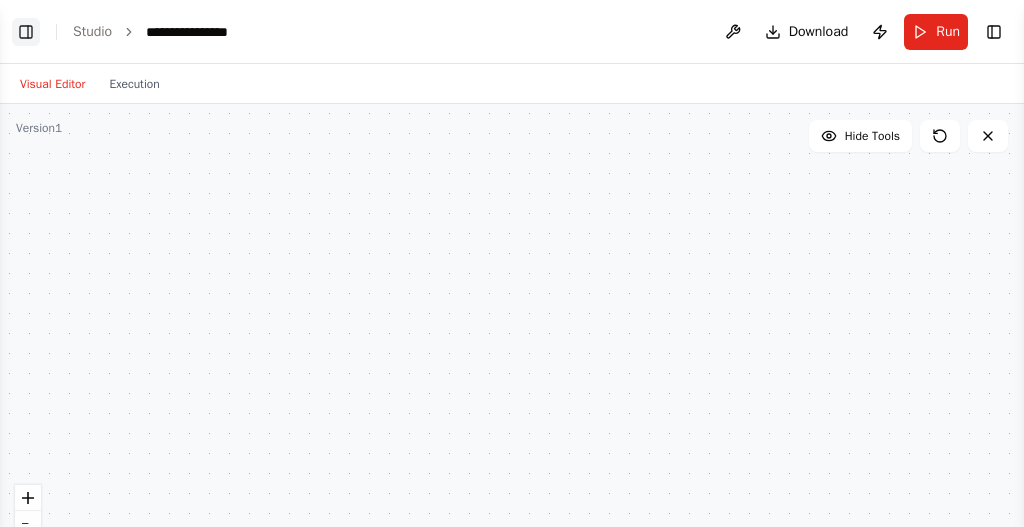 click on "Toggle Left Sidebar" at bounding box center (26, 32) 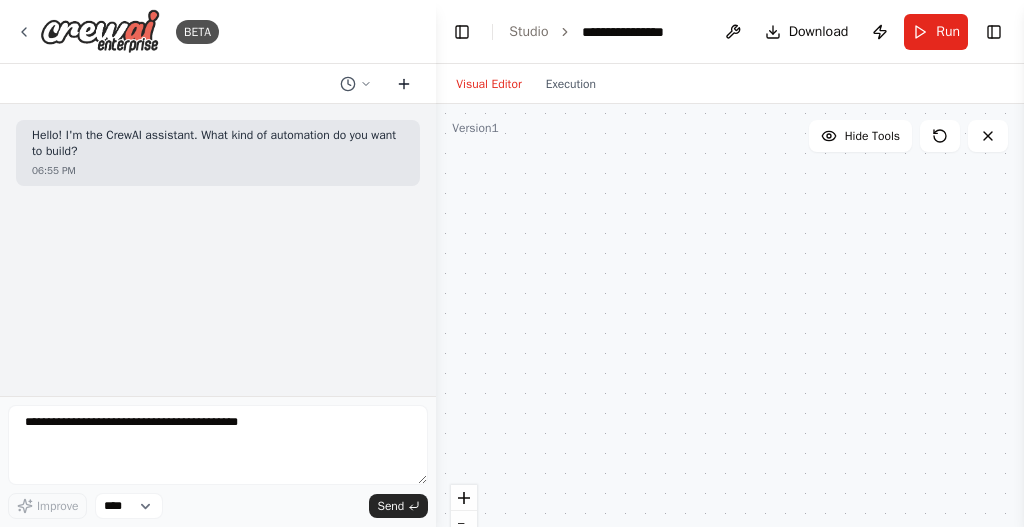 click 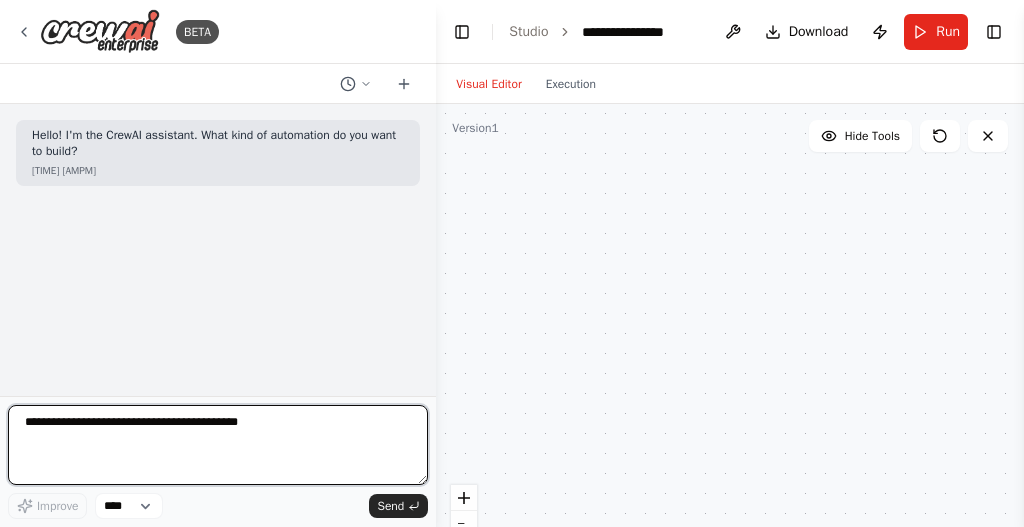click at bounding box center (218, 445) 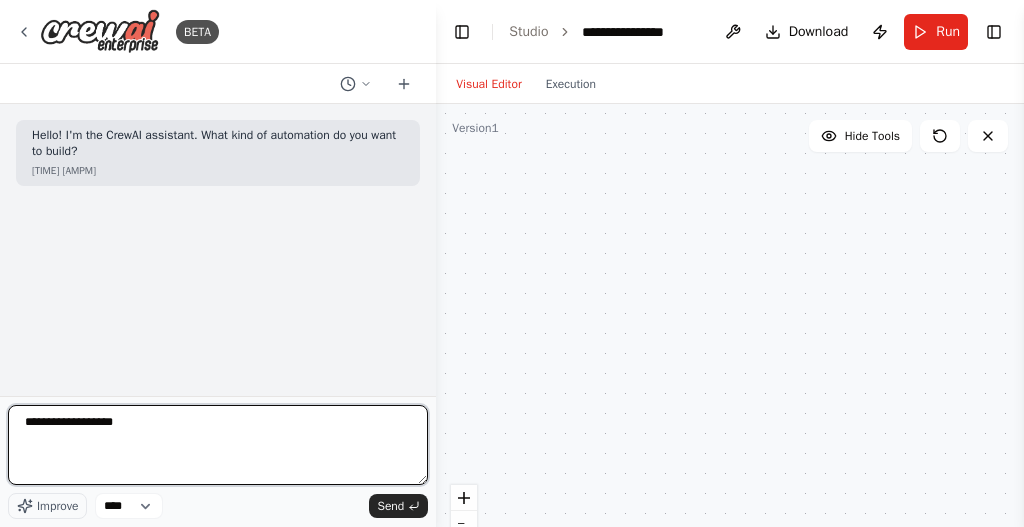 type on "**********" 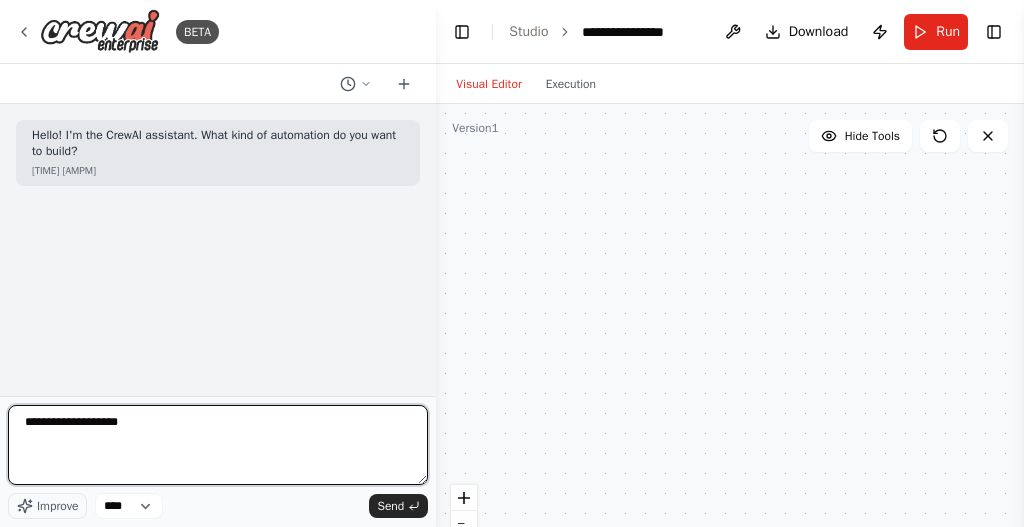 type 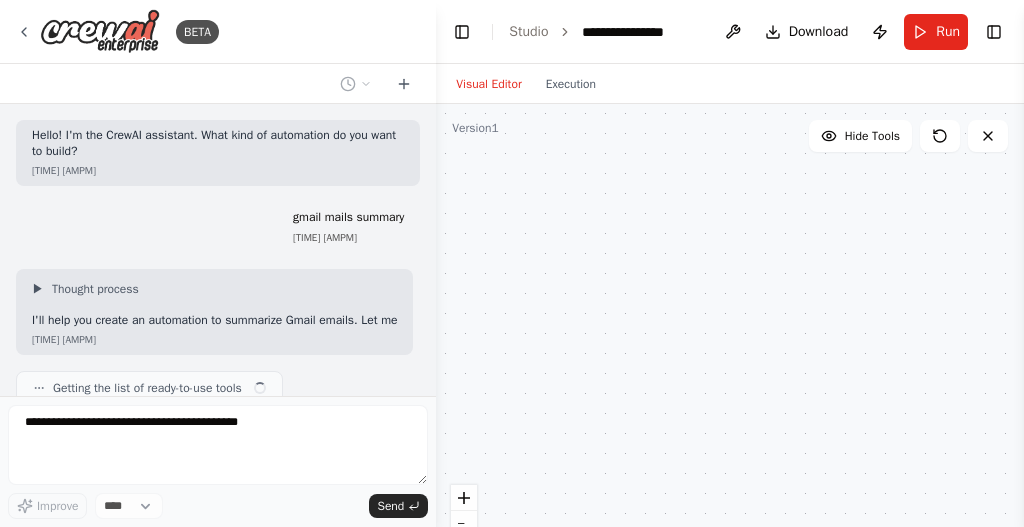 scroll, scrollTop: 90, scrollLeft: 0, axis: vertical 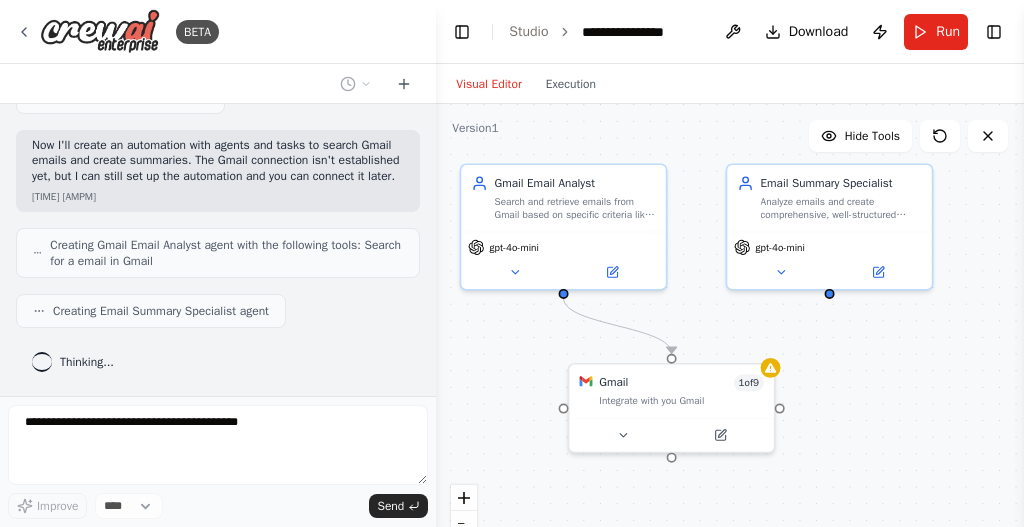 drag, startPoint x: 958, startPoint y: 366, endPoint x: 865, endPoint y: 294, distance: 117.61378 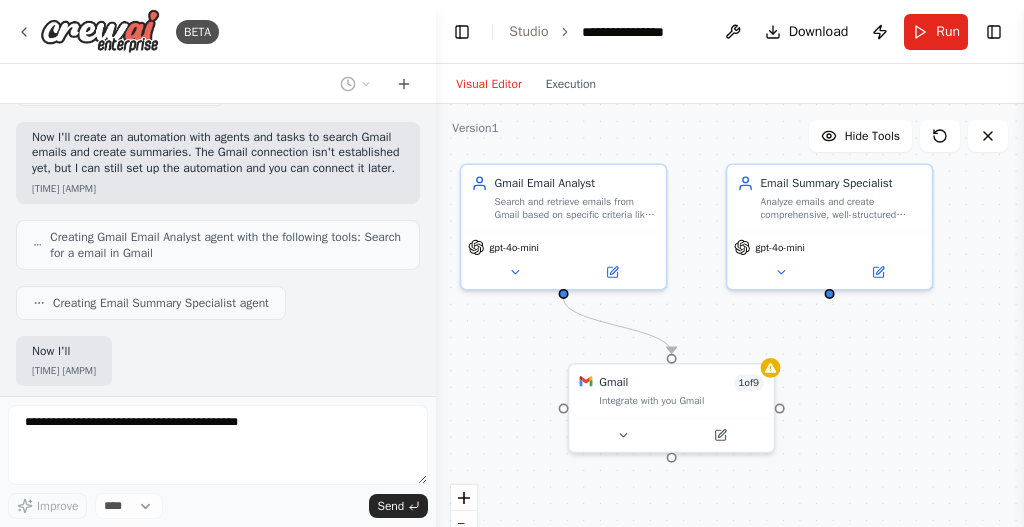 scroll, scrollTop: 680, scrollLeft: 0, axis: vertical 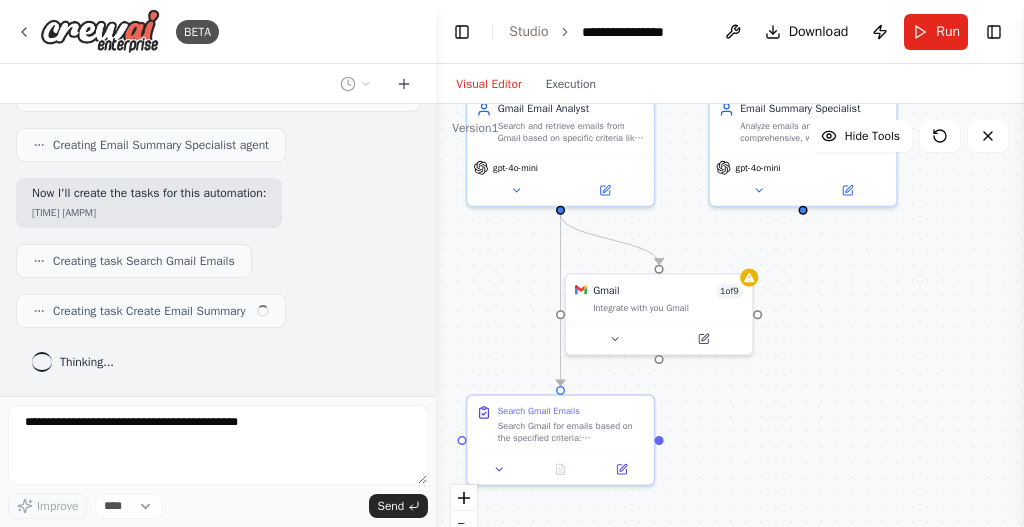 drag, startPoint x: 880, startPoint y: 437, endPoint x: 849, endPoint y: 341, distance: 100.88112 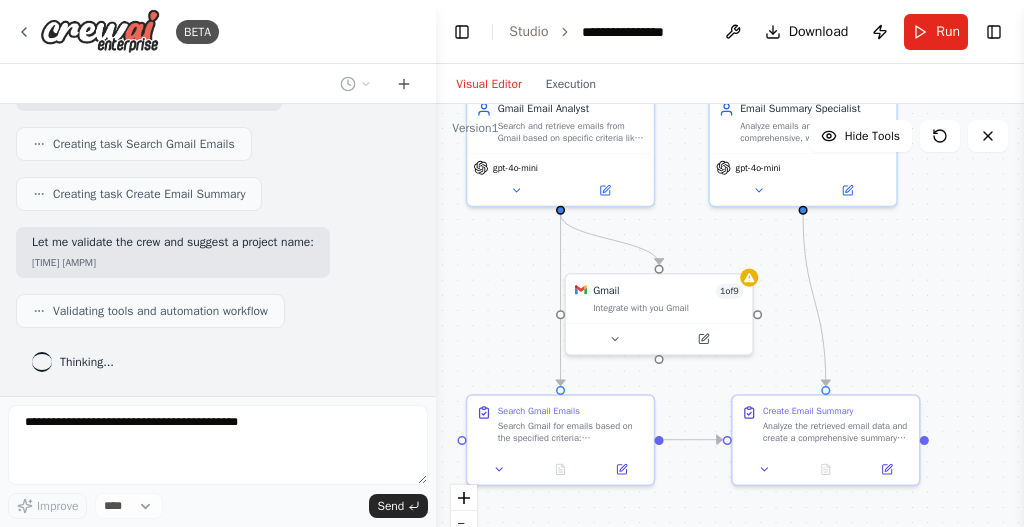 scroll, scrollTop: 894, scrollLeft: 0, axis: vertical 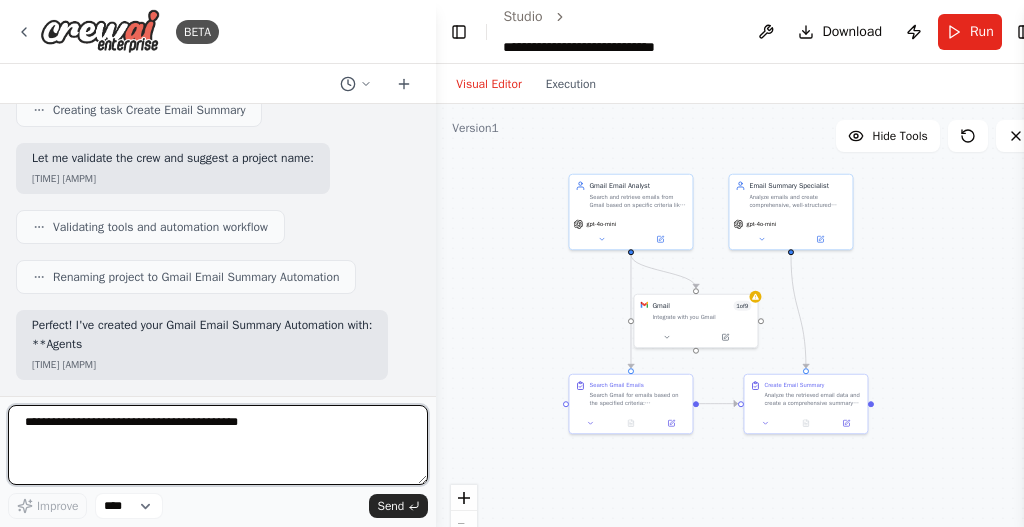 drag, startPoint x: 967, startPoint y: 325, endPoint x: 924, endPoint y: 328, distance: 43.104523 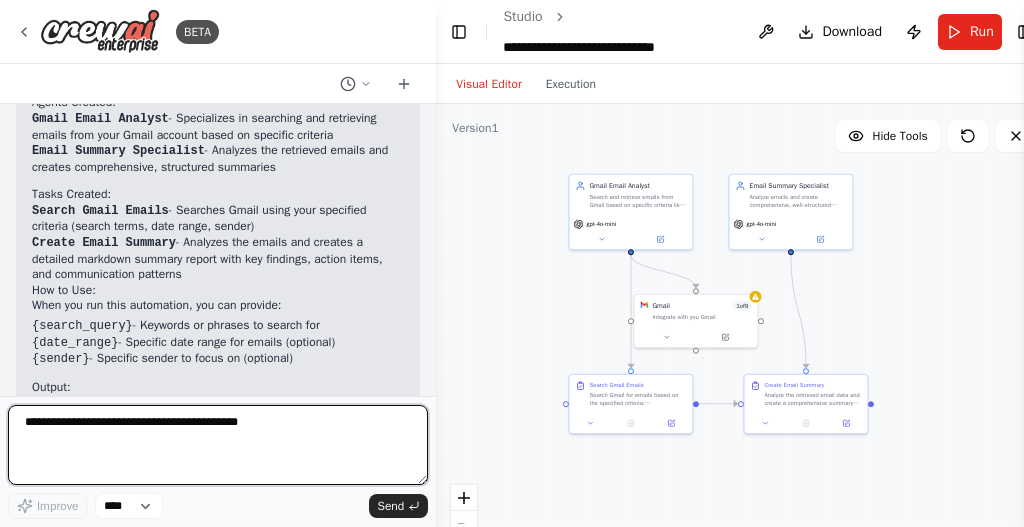 scroll, scrollTop: 1048, scrollLeft: 0, axis: vertical 